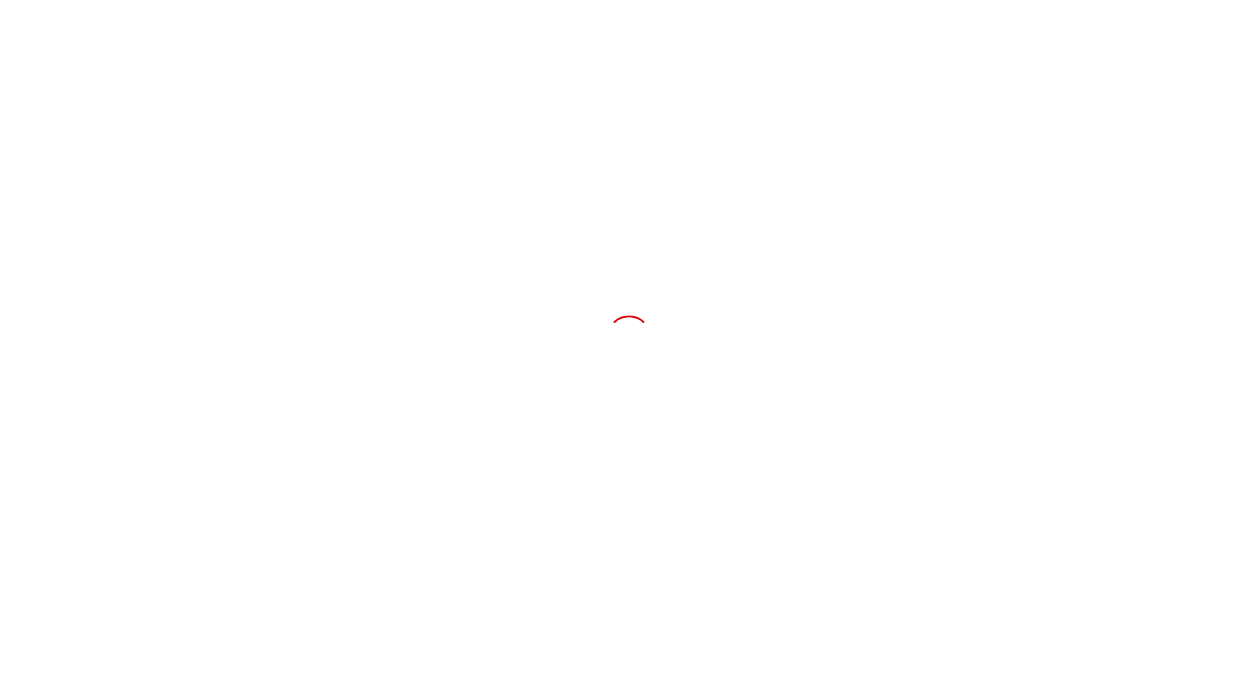 scroll, scrollTop: 0, scrollLeft: 0, axis: both 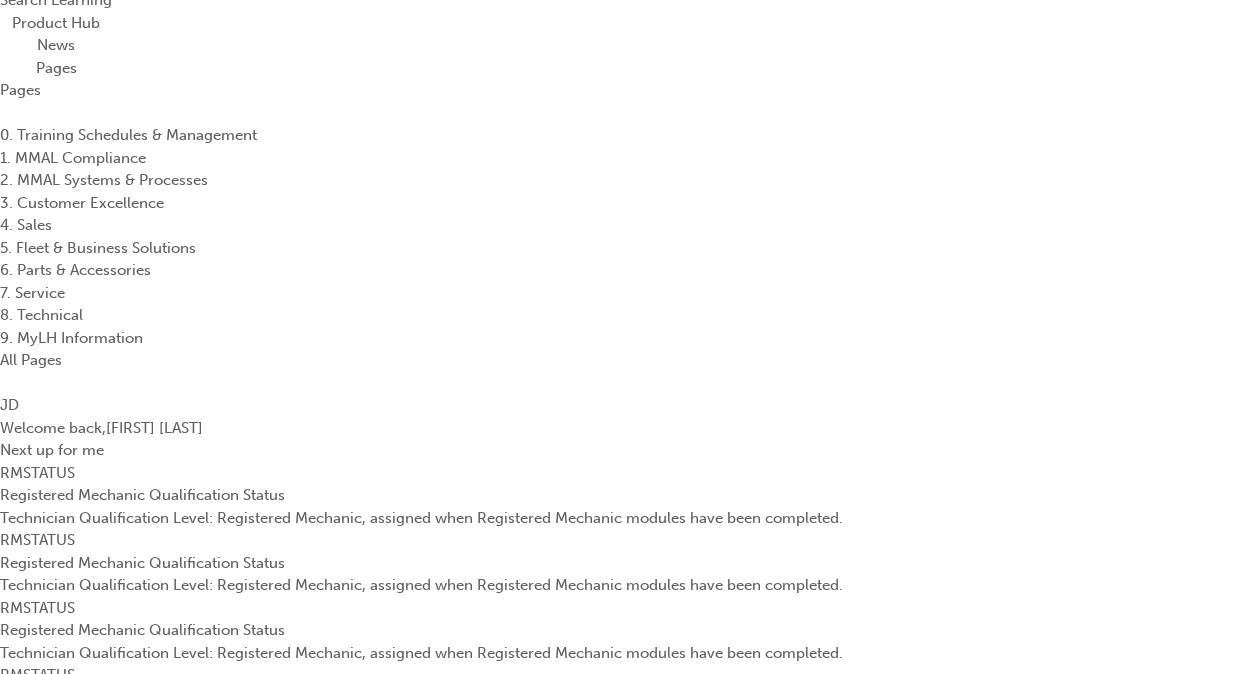 click on "Show all" at bounding box center (29, 2183) 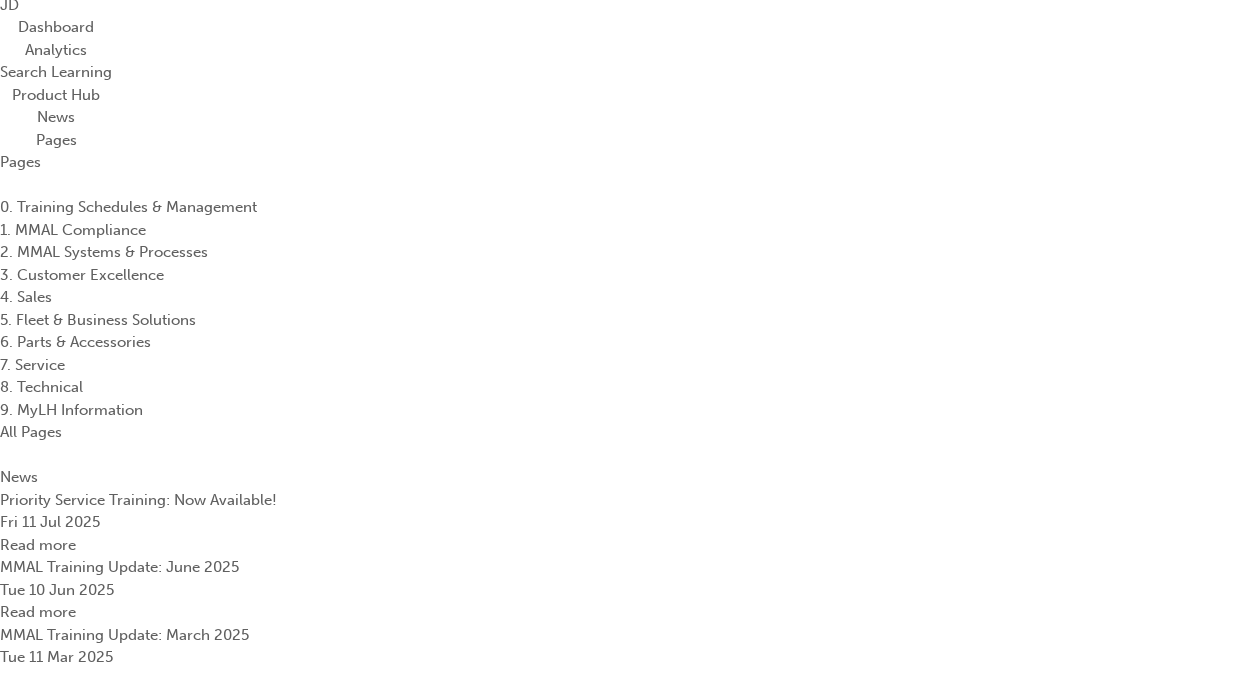 scroll, scrollTop: 0, scrollLeft: 0, axis: both 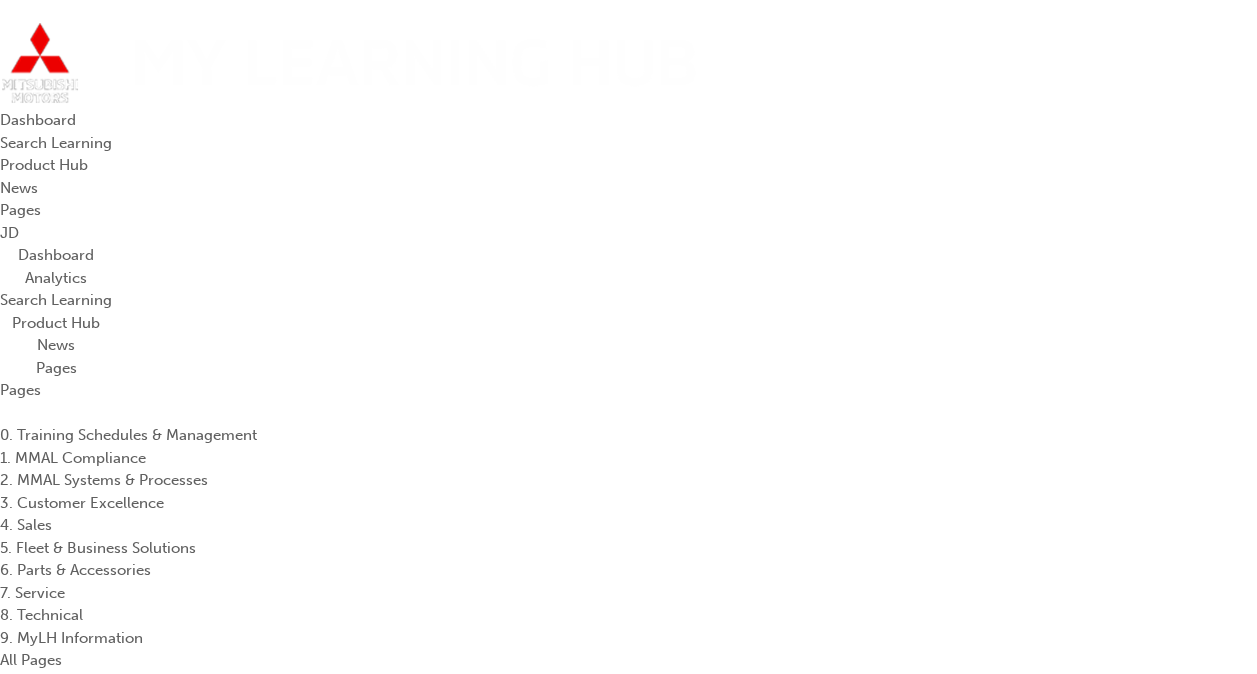 click on "Dashboard" at bounding box center (56, 255) 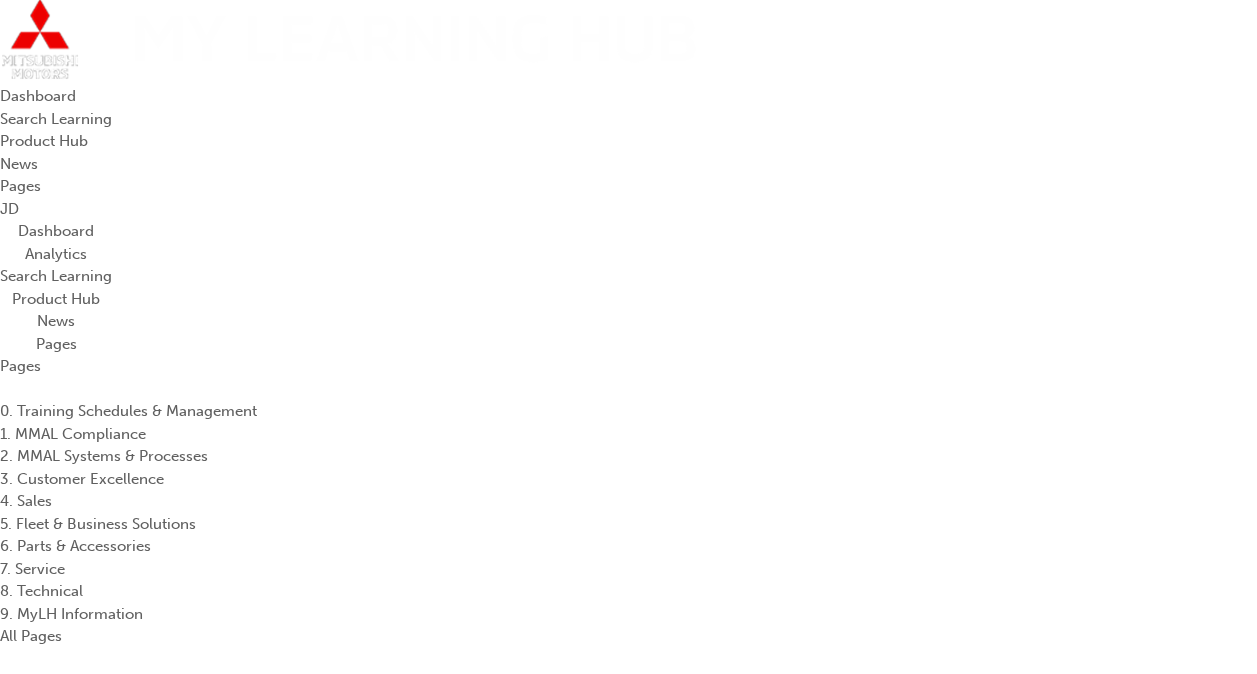 scroll, scrollTop: 0, scrollLeft: 0, axis: both 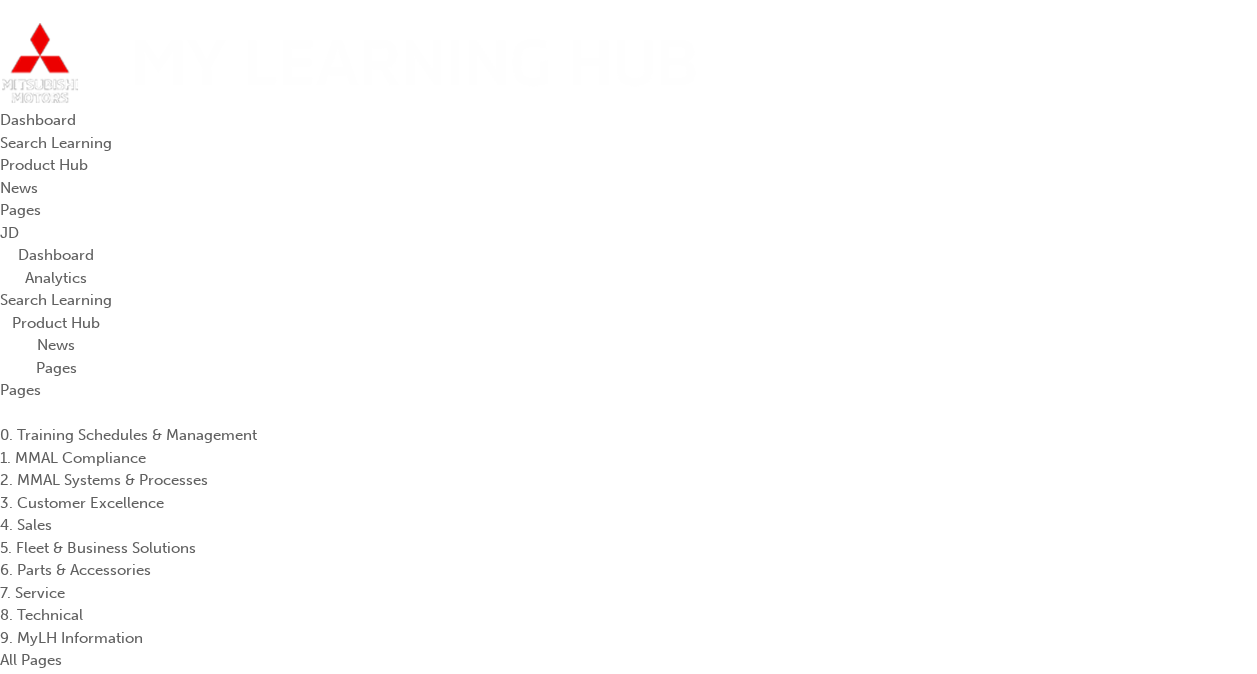 click on "News" at bounding box center (56, 345) 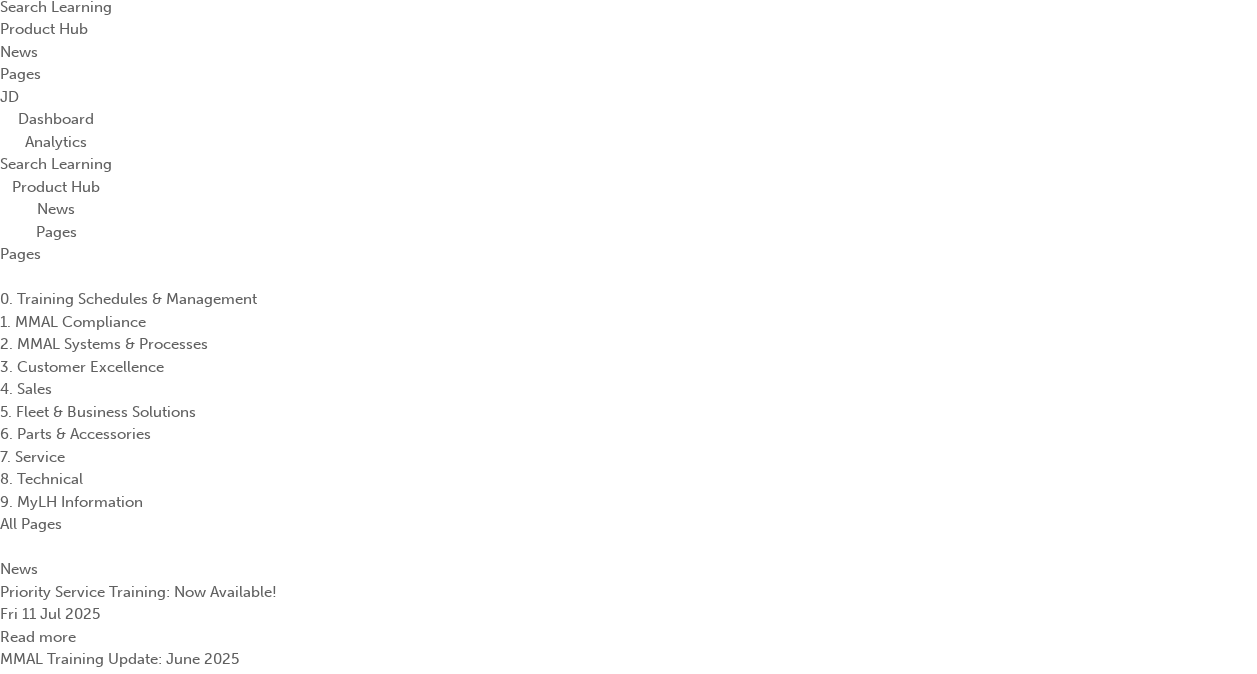 scroll, scrollTop: 0, scrollLeft: 0, axis: both 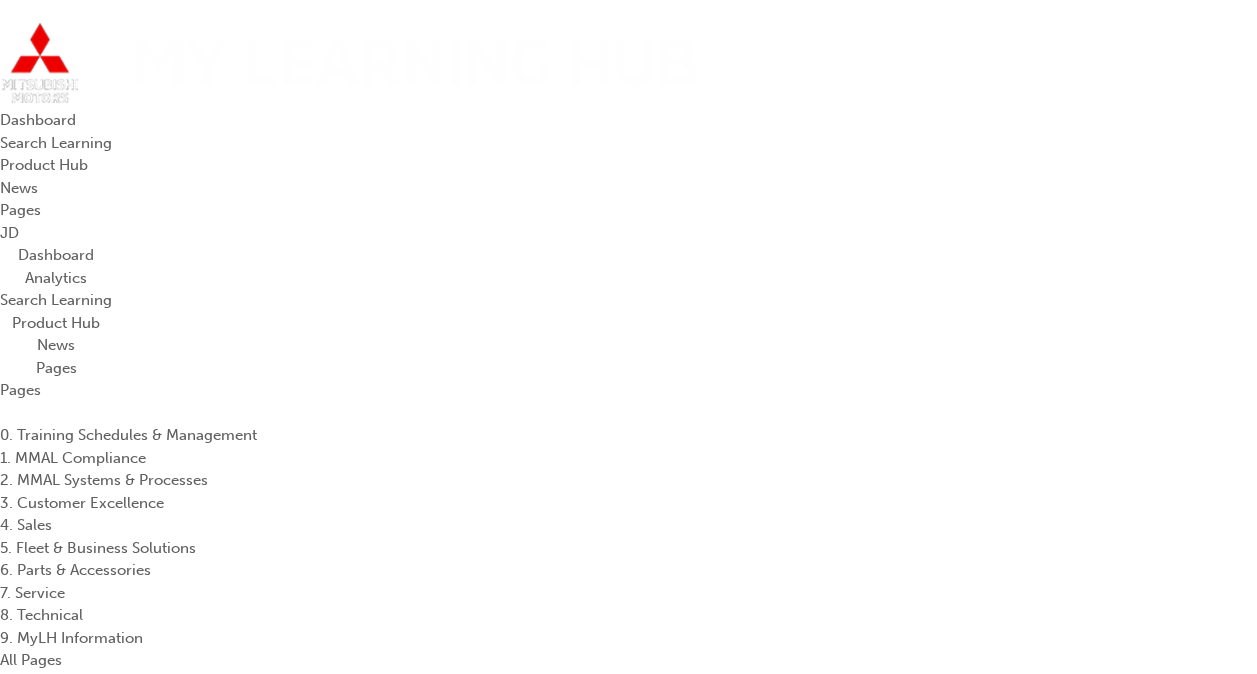 click on "Search Learning" at bounding box center (56, 143) 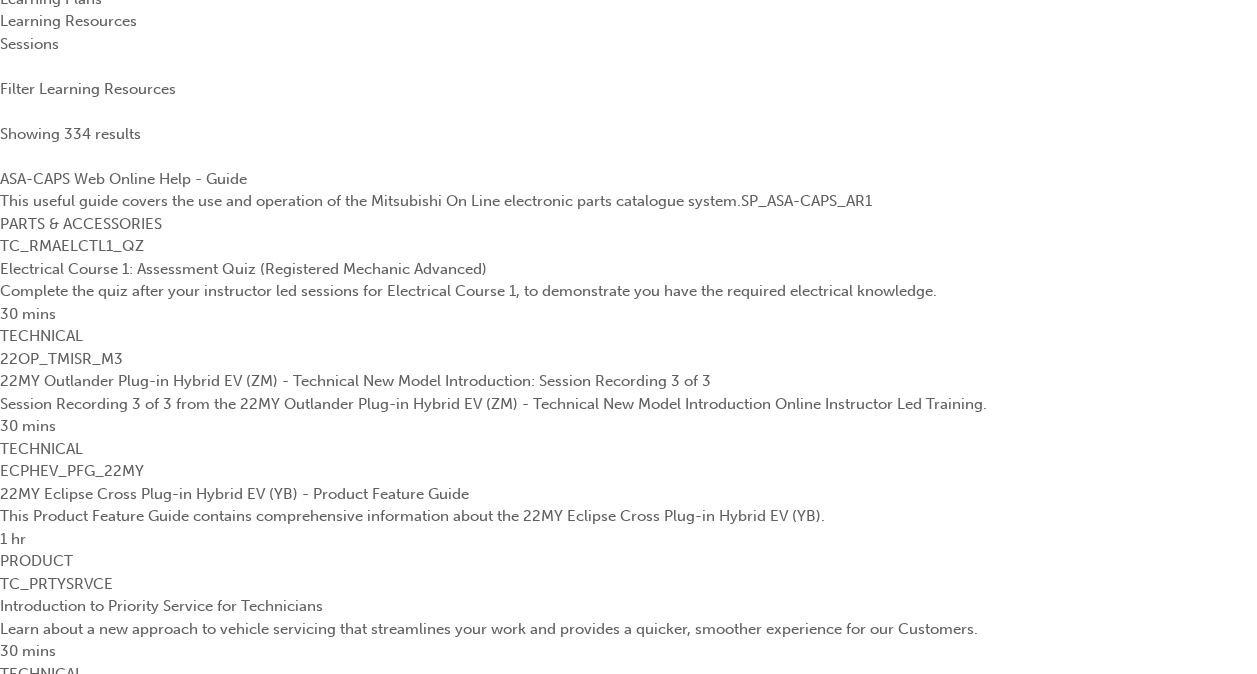 scroll, scrollTop: 700, scrollLeft: 0, axis: vertical 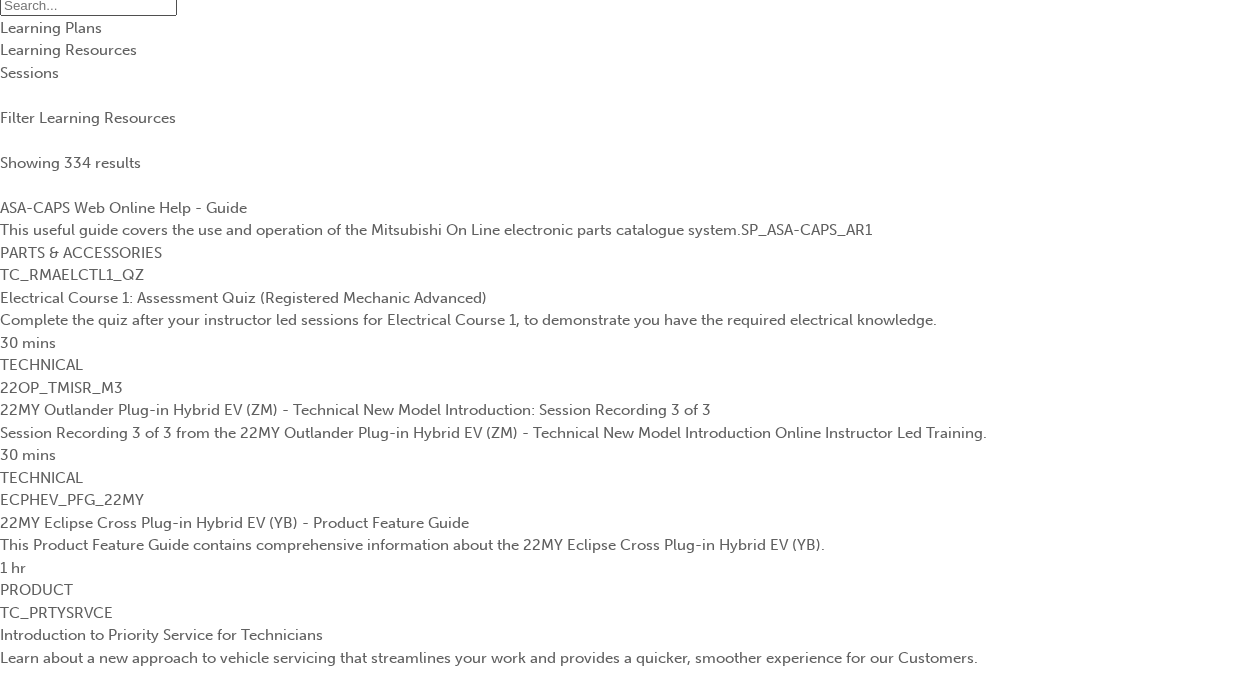drag, startPoint x: 824, startPoint y: 276, endPoint x: 257, endPoint y: 220, distance: 569.7587 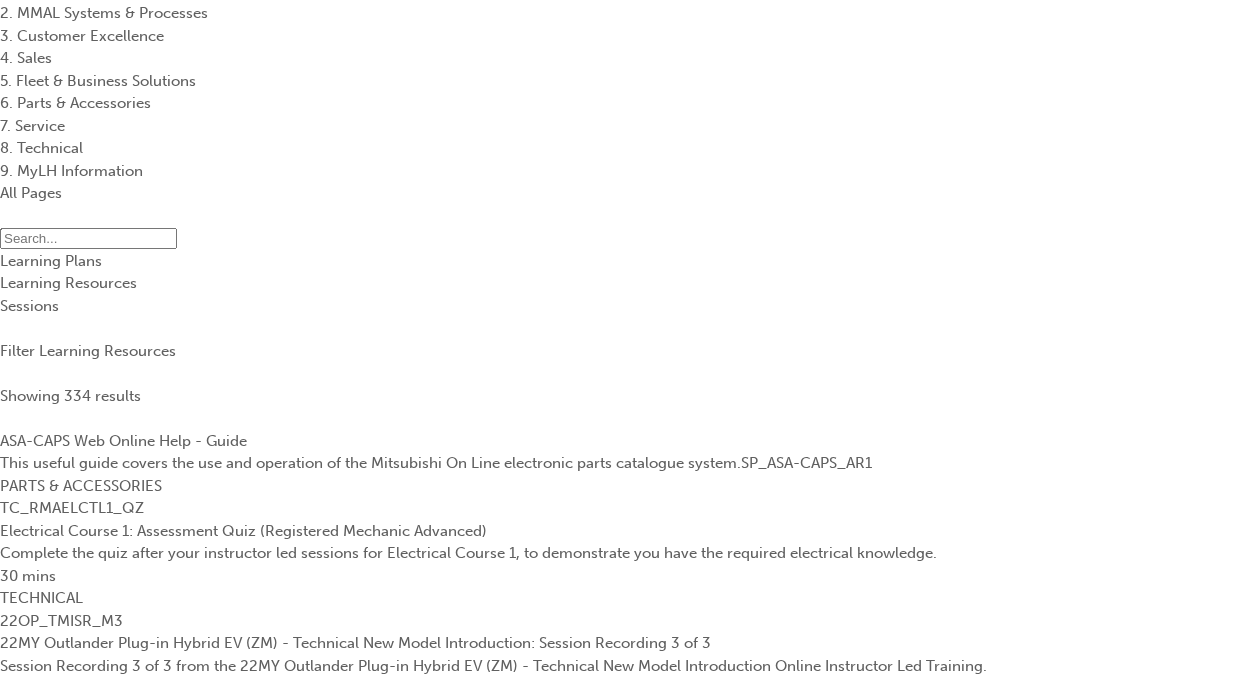 scroll, scrollTop: 300, scrollLeft: 0, axis: vertical 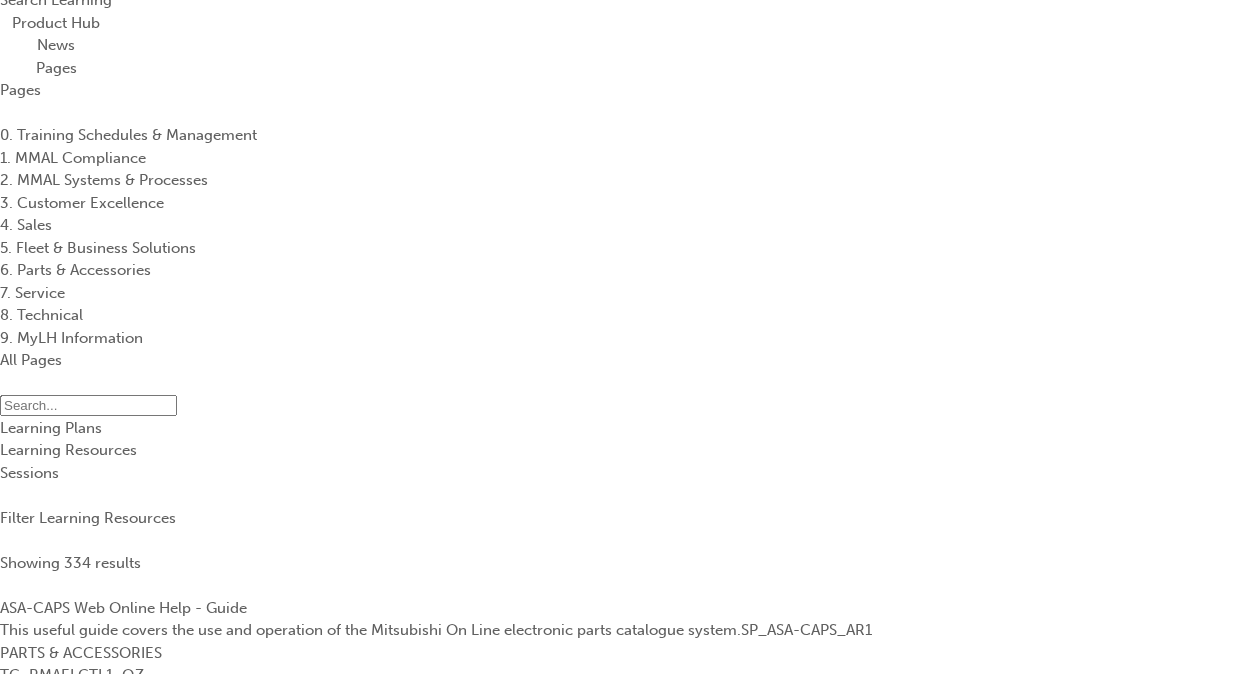 click on "0. Training Schedules & Management" at bounding box center (128, 135) 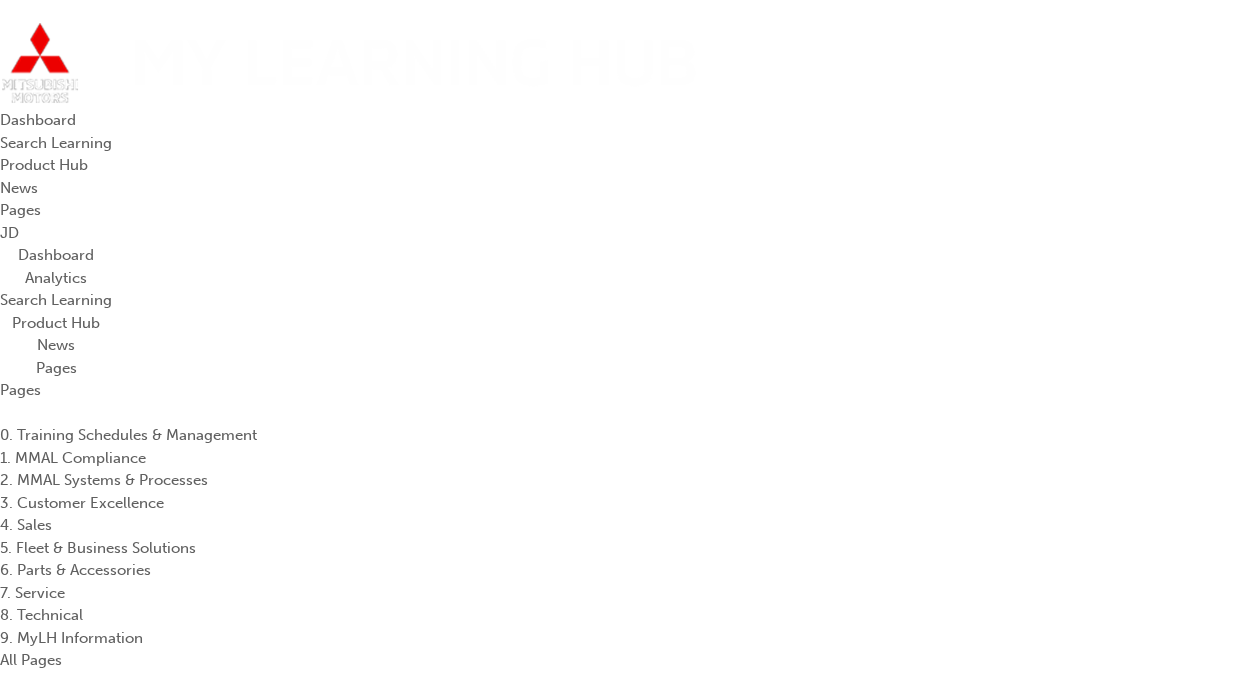 click on "Dashboard" at bounding box center (56, 255) 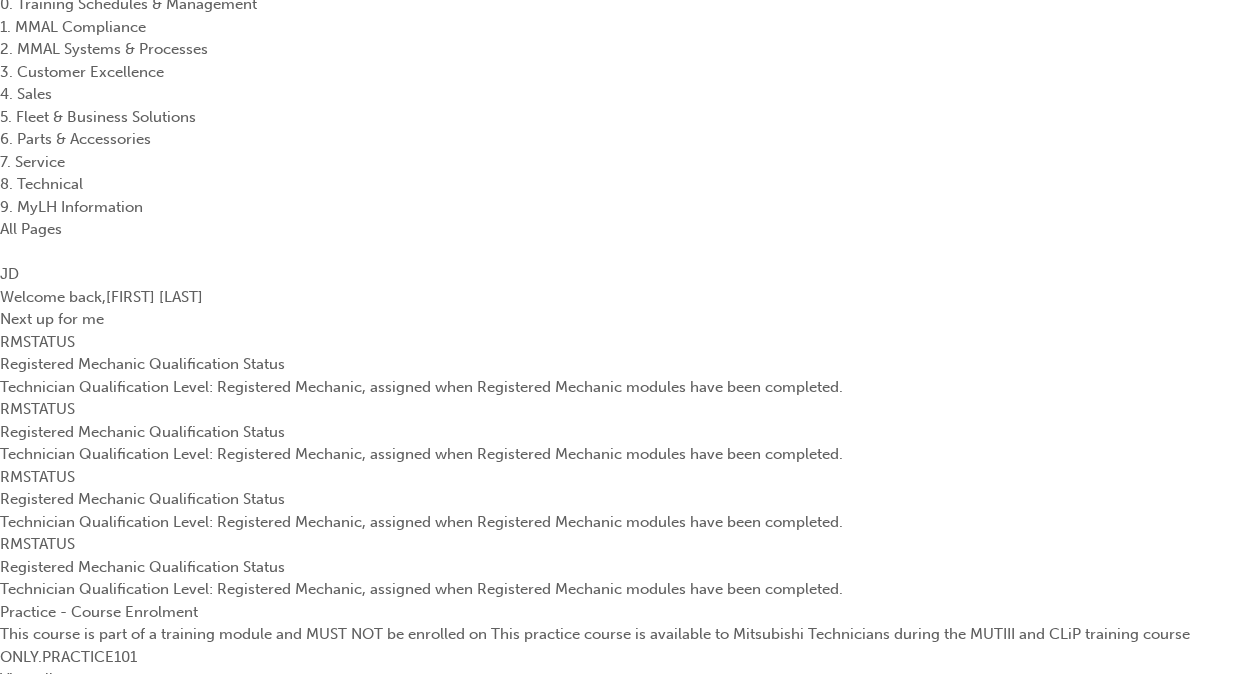 scroll, scrollTop: 400, scrollLeft: 0, axis: vertical 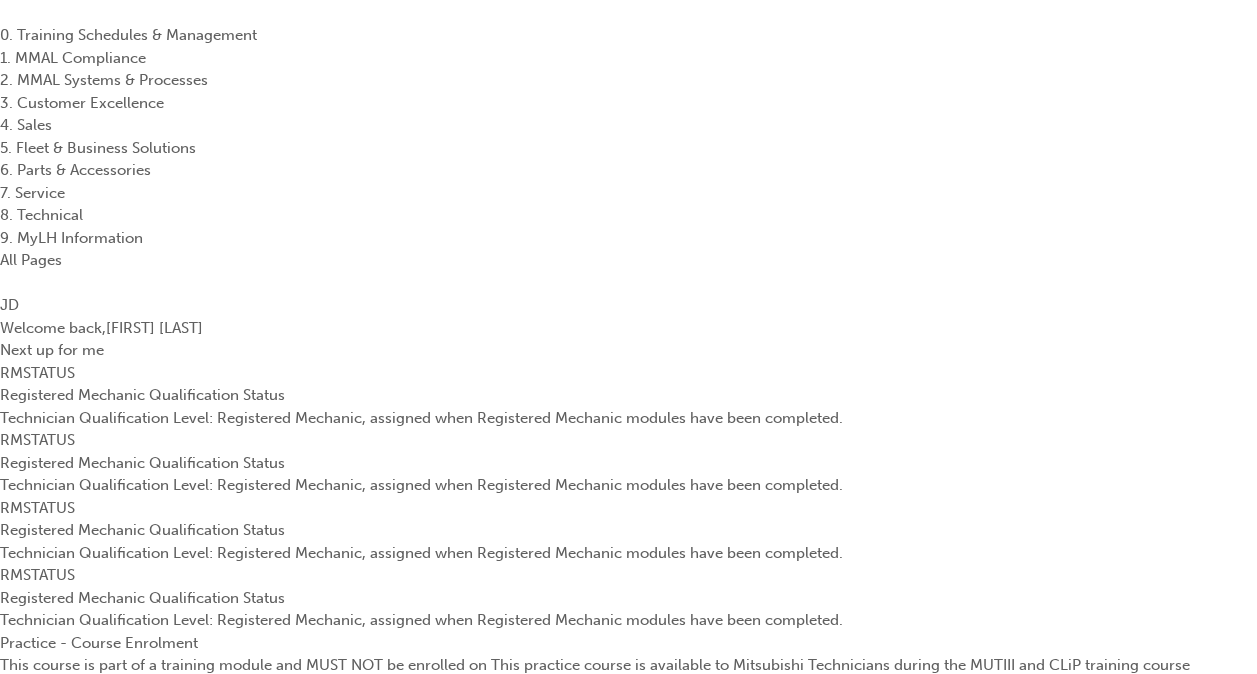 click on "61 % Completed" at bounding box center [628, 950] 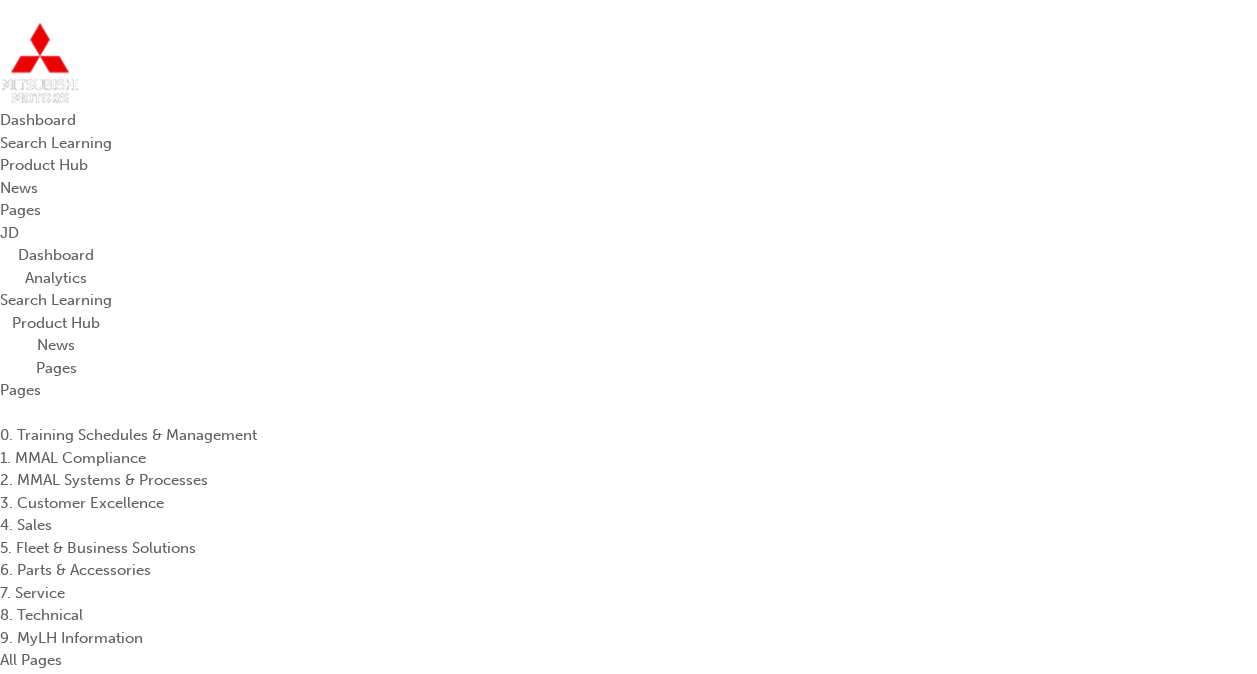 scroll, scrollTop: 100, scrollLeft: 0, axis: vertical 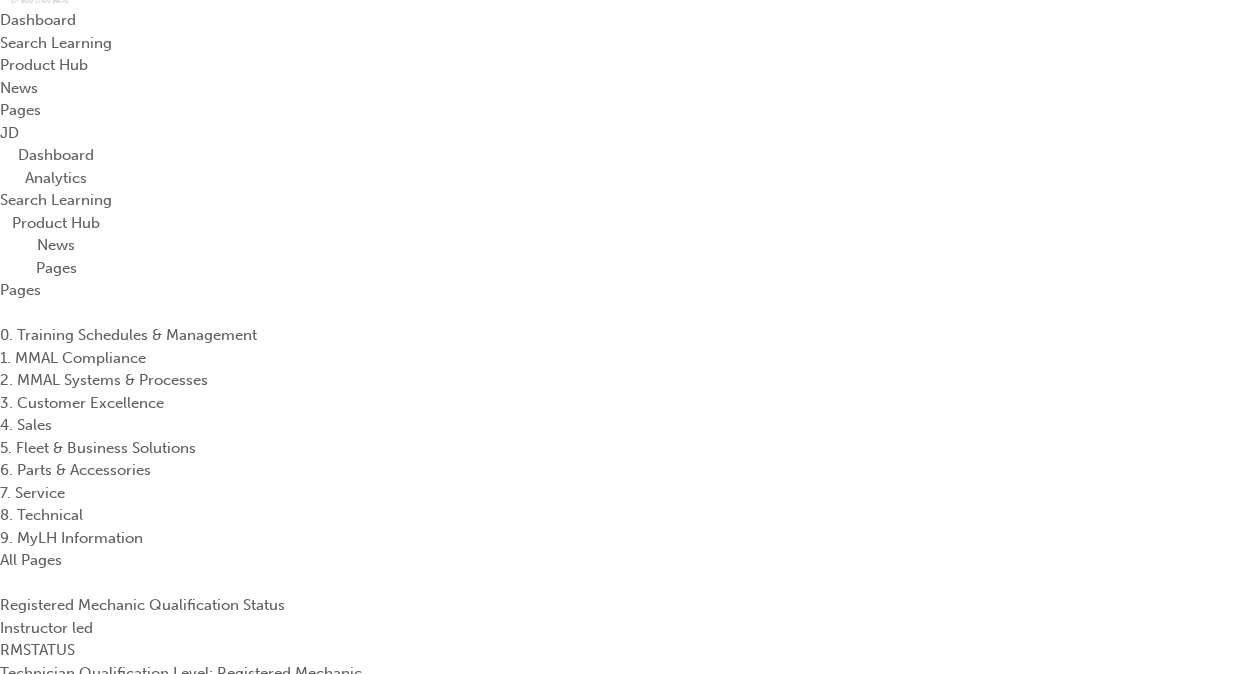 click on "Registered Mechanic Qualification" at bounding box center [482, 695] 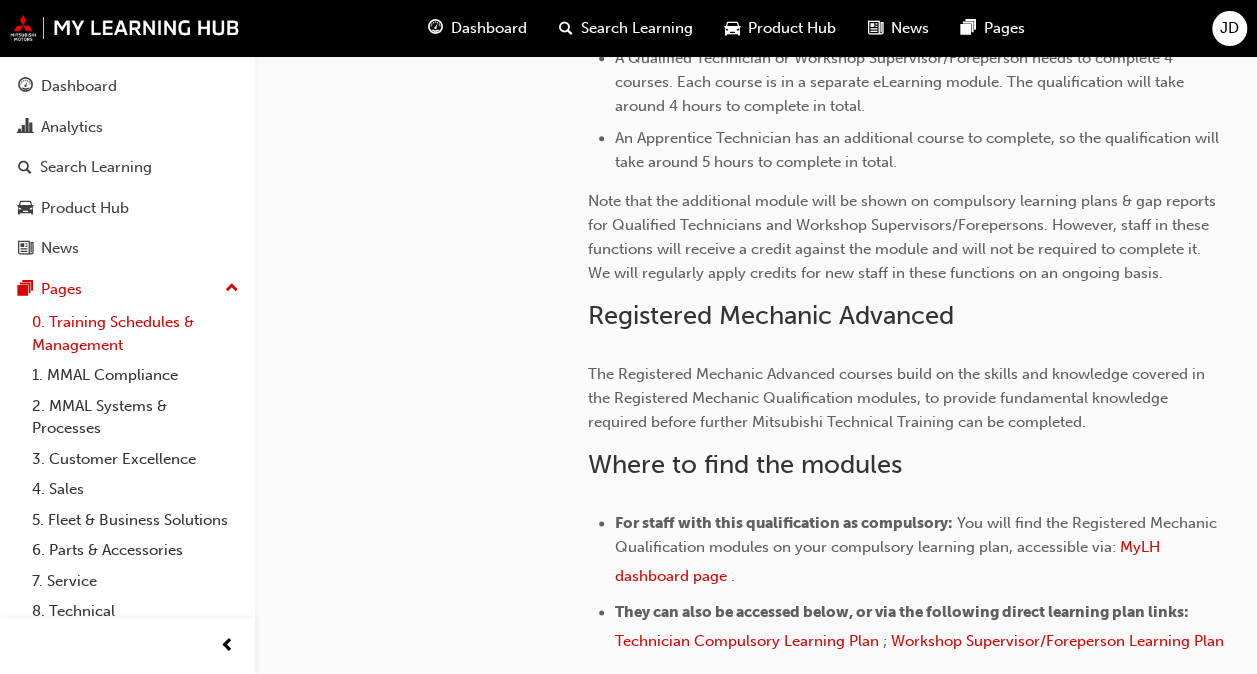 scroll, scrollTop: 614, scrollLeft: 0, axis: vertical 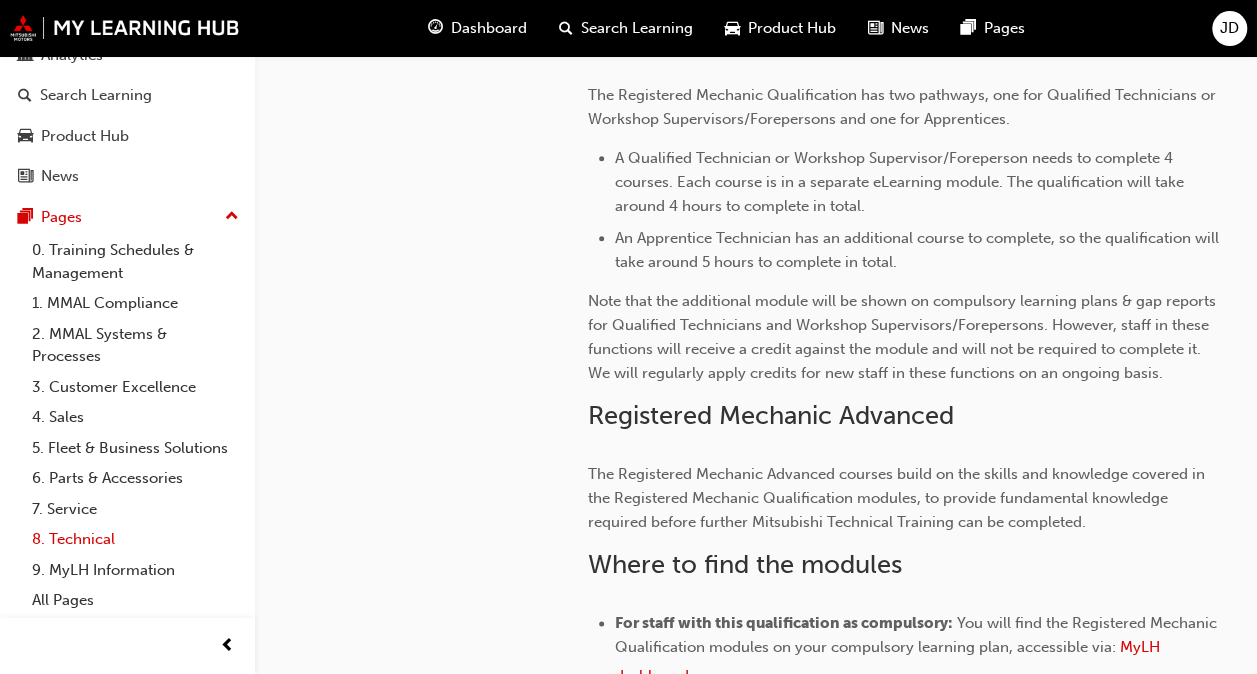 click on "8. Technical" at bounding box center [135, 539] 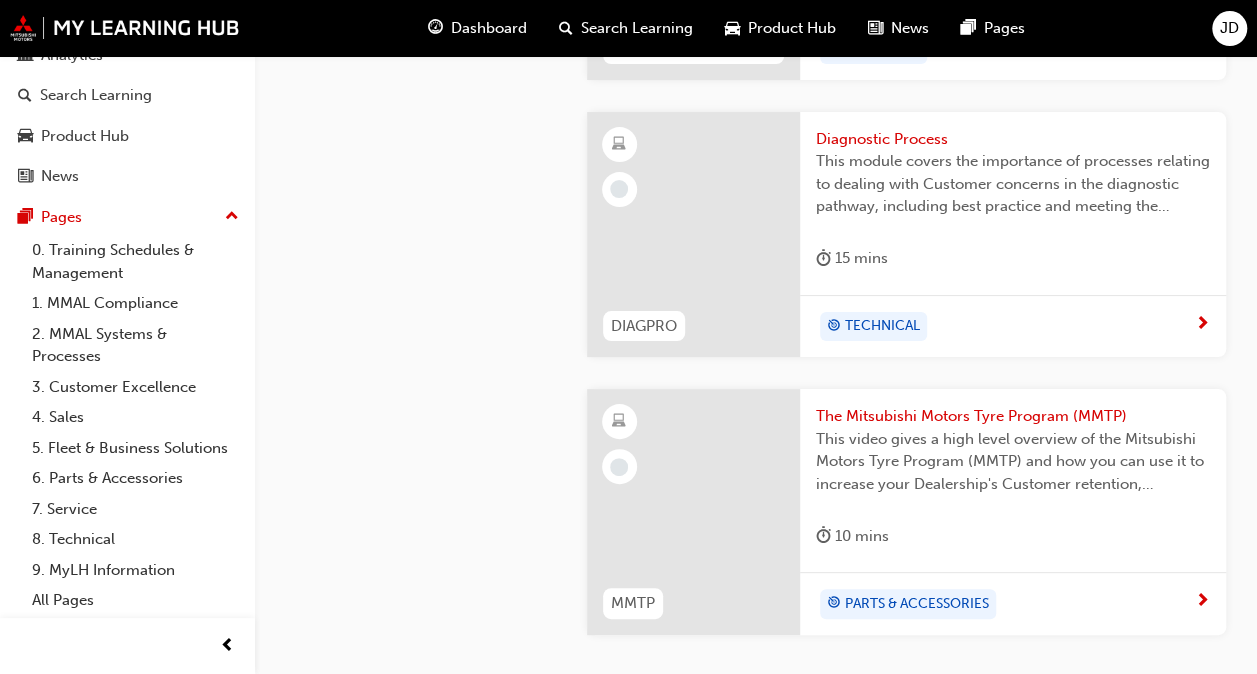 scroll, scrollTop: 3753, scrollLeft: 0, axis: vertical 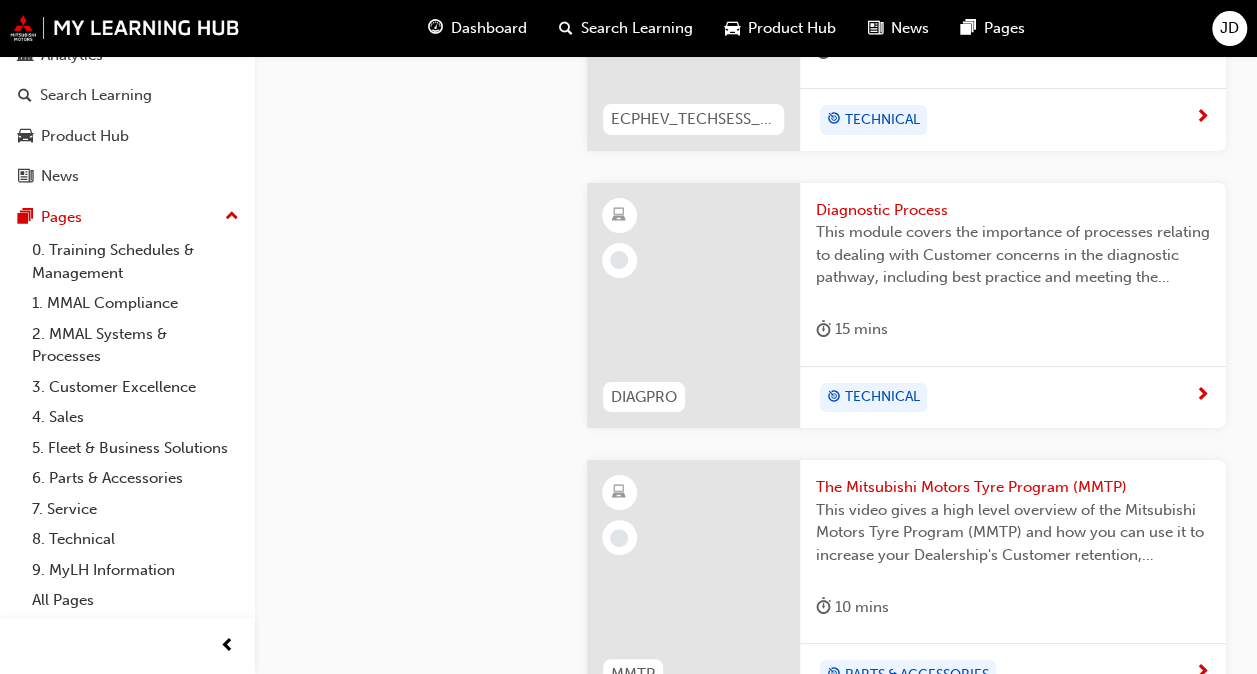 click on "TECHNICAL" at bounding box center [1005, 398] 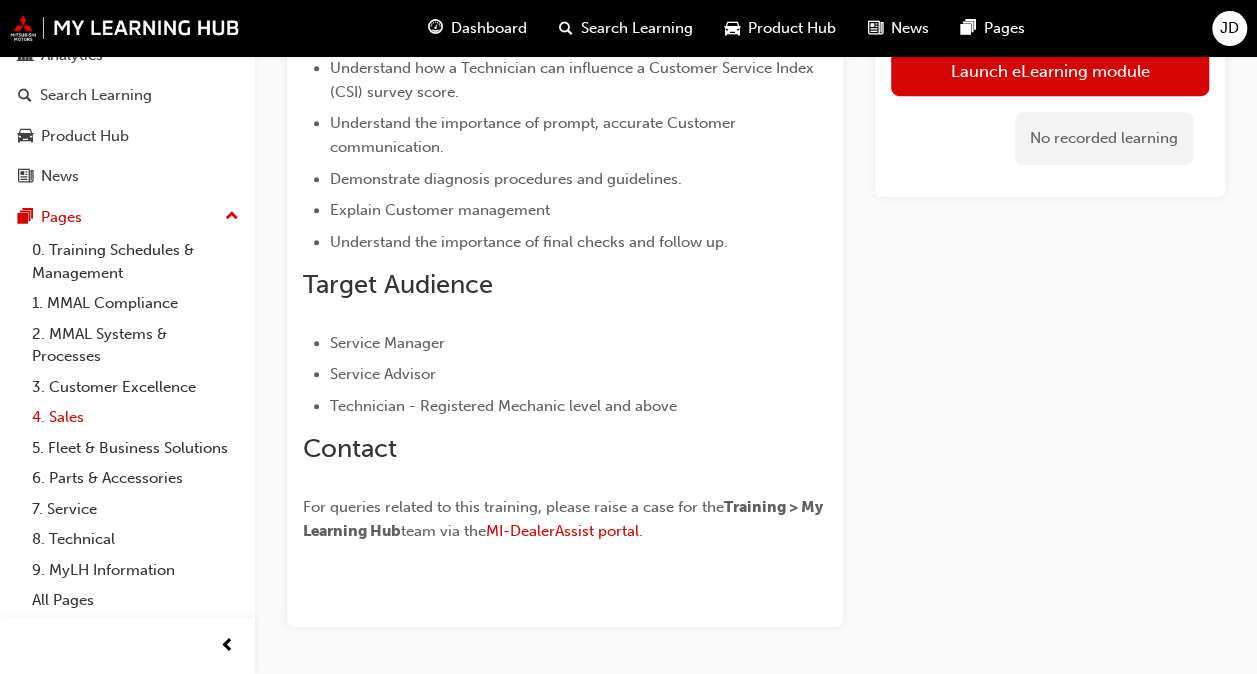 scroll, scrollTop: 700, scrollLeft: 0, axis: vertical 